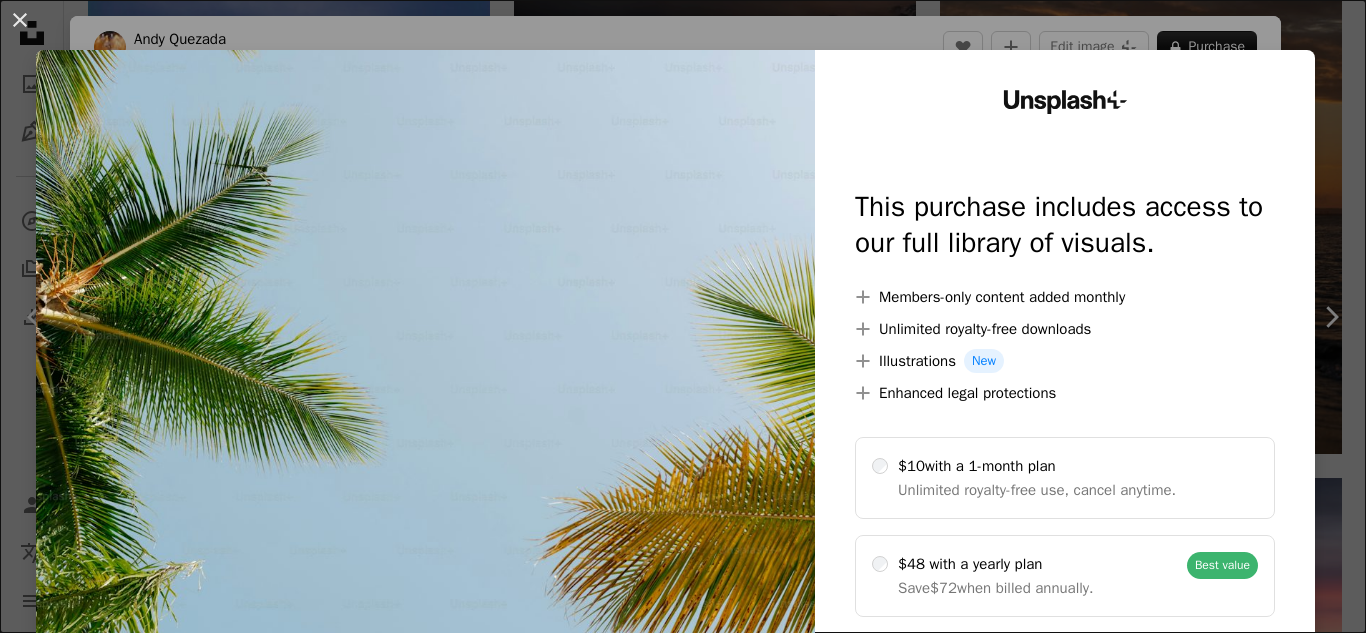 scroll, scrollTop: 2015, scrollLeft: 0, axis: vertical 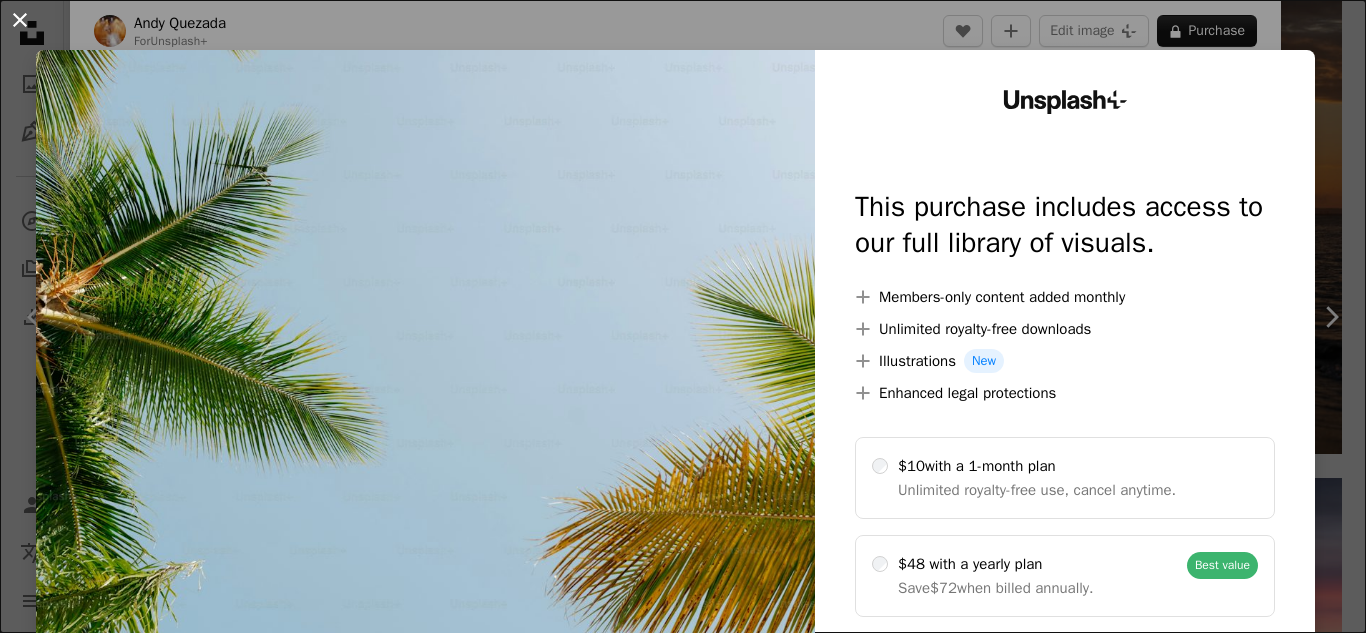 click on "An X shape" at bounding box center [20, 20] 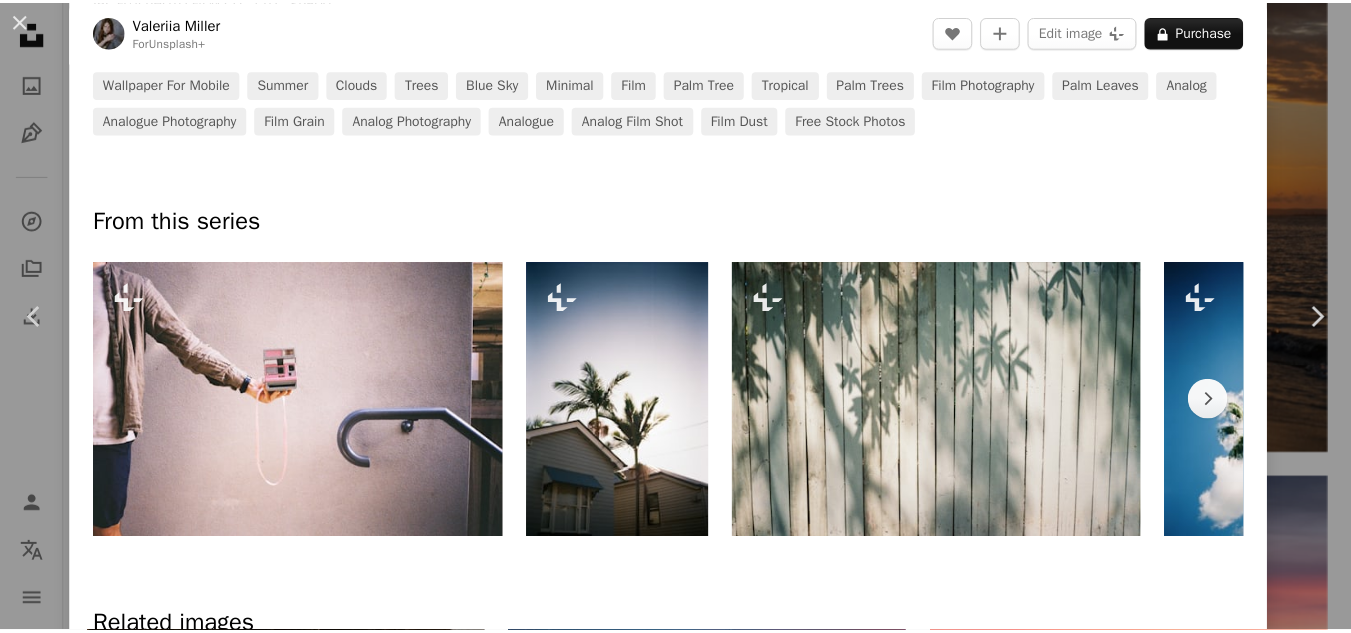 scroll, scrollTop: 1122, scrollLeft: 0, axis: vertical 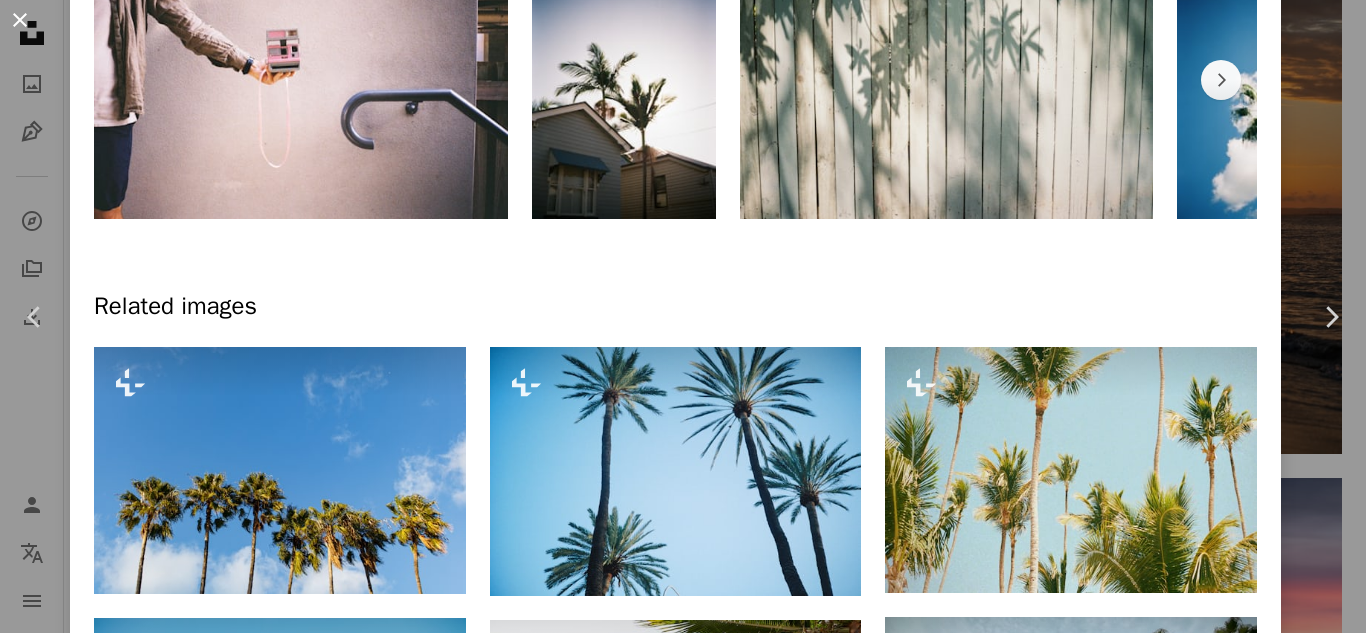 click on "An X shape" at bounding box center [20, 20] 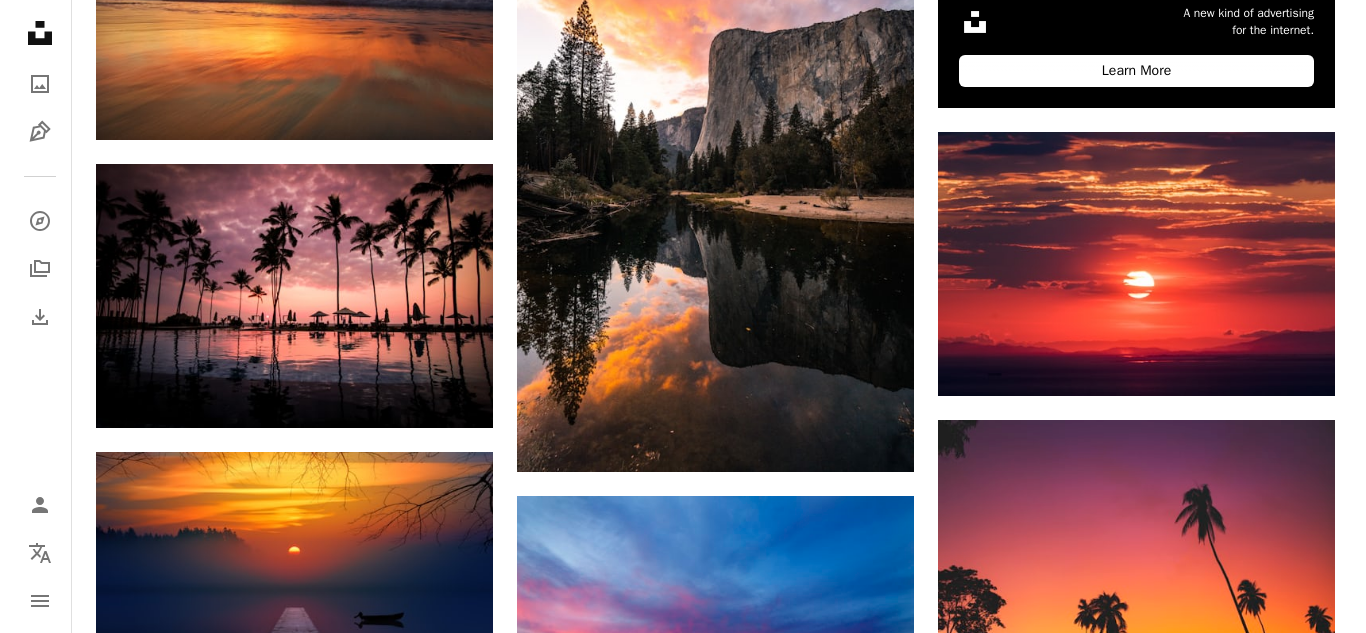 scroll, scrollTop: 910, scrollLeft: 0, axis: vertical 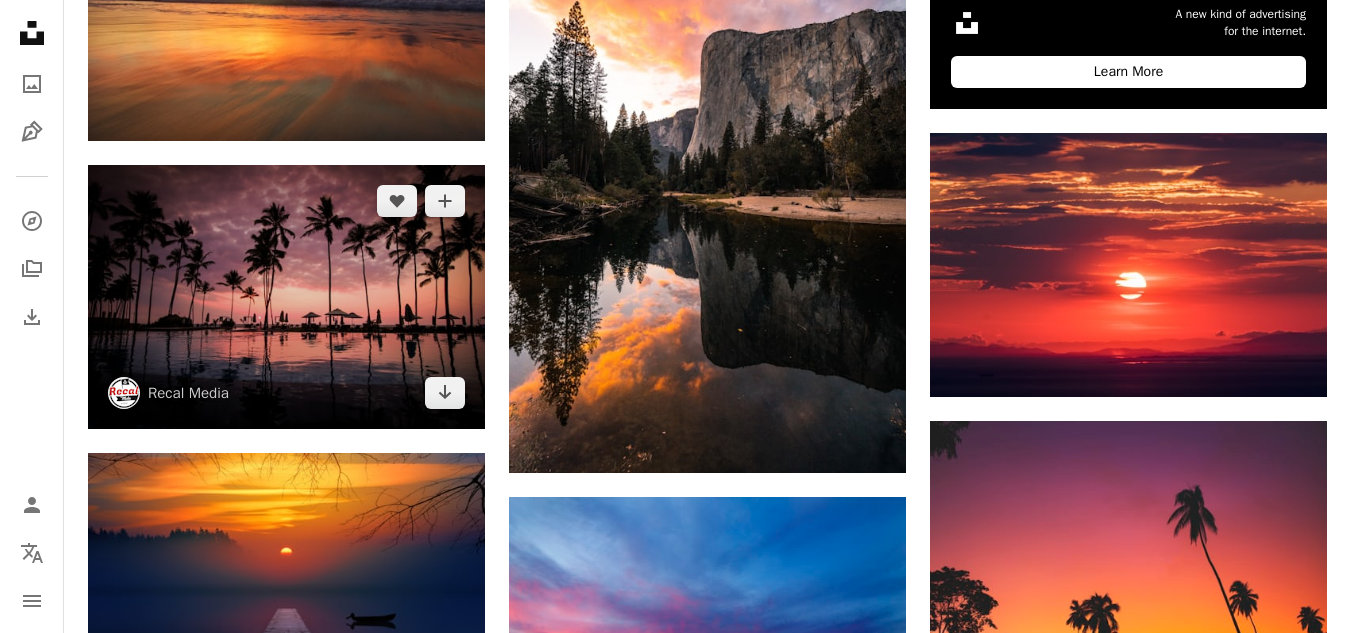 click at bounding box center (286, 297) 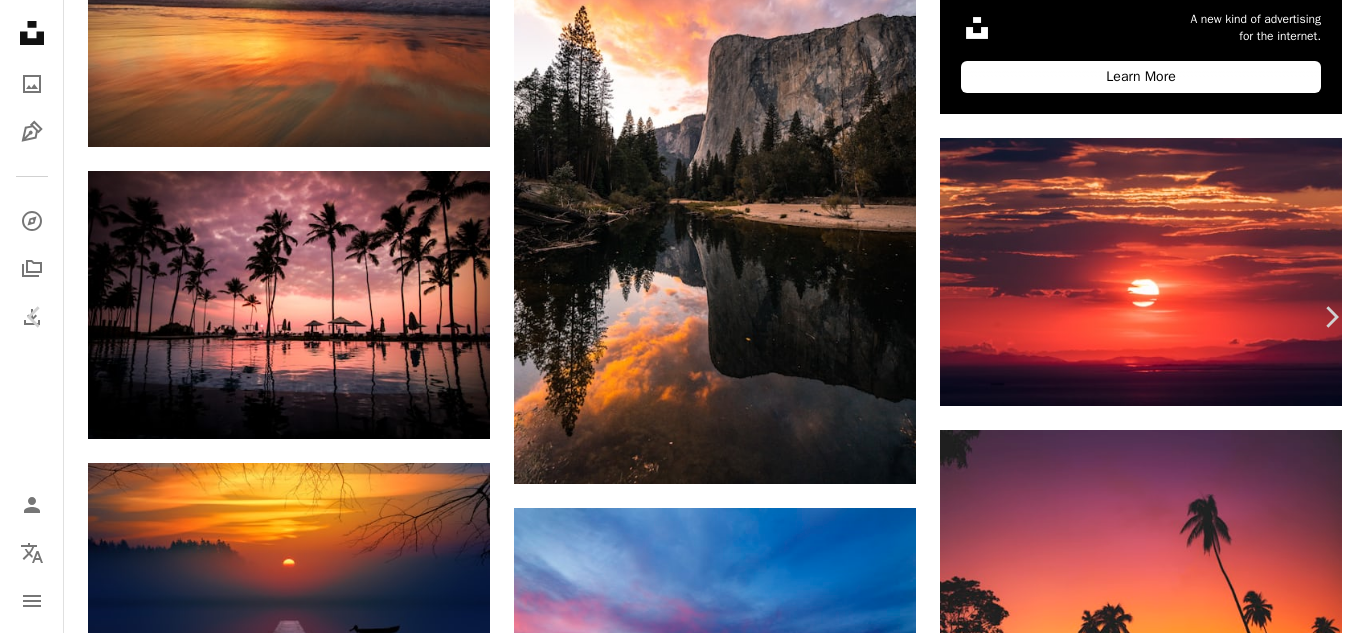 scroll, scrollTop: 5091, scrollLeft: 0, axis: vertical 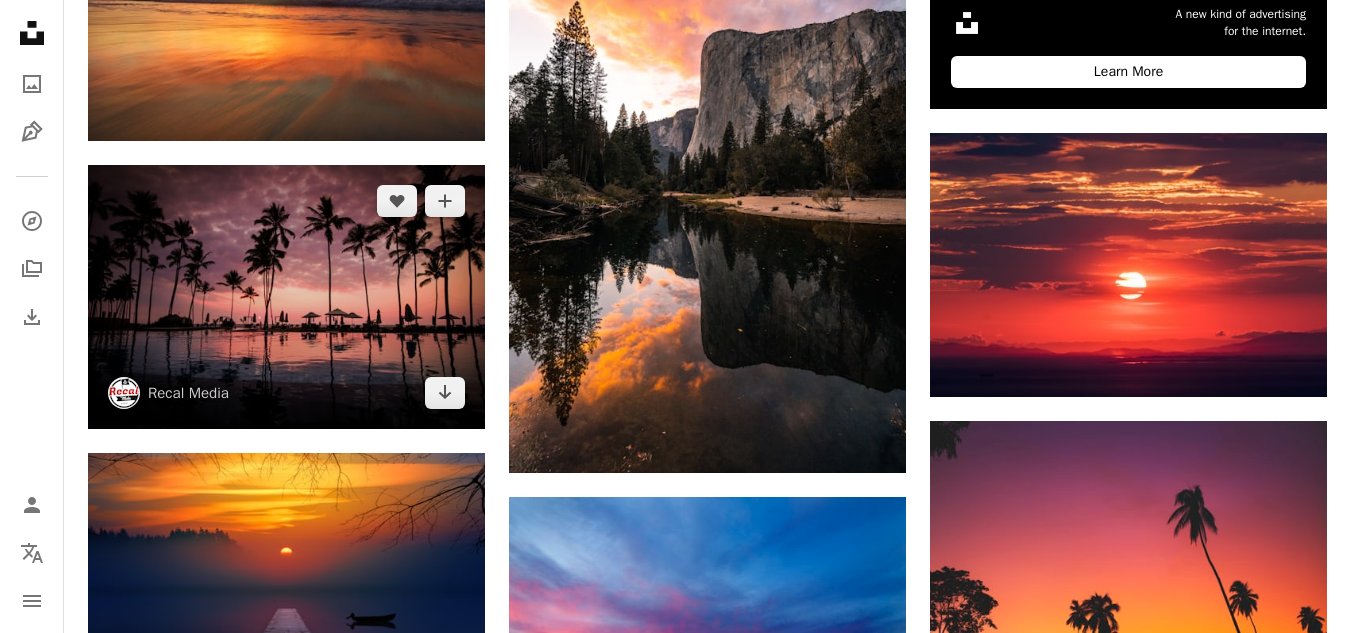 click at bounding box center [286, 297] 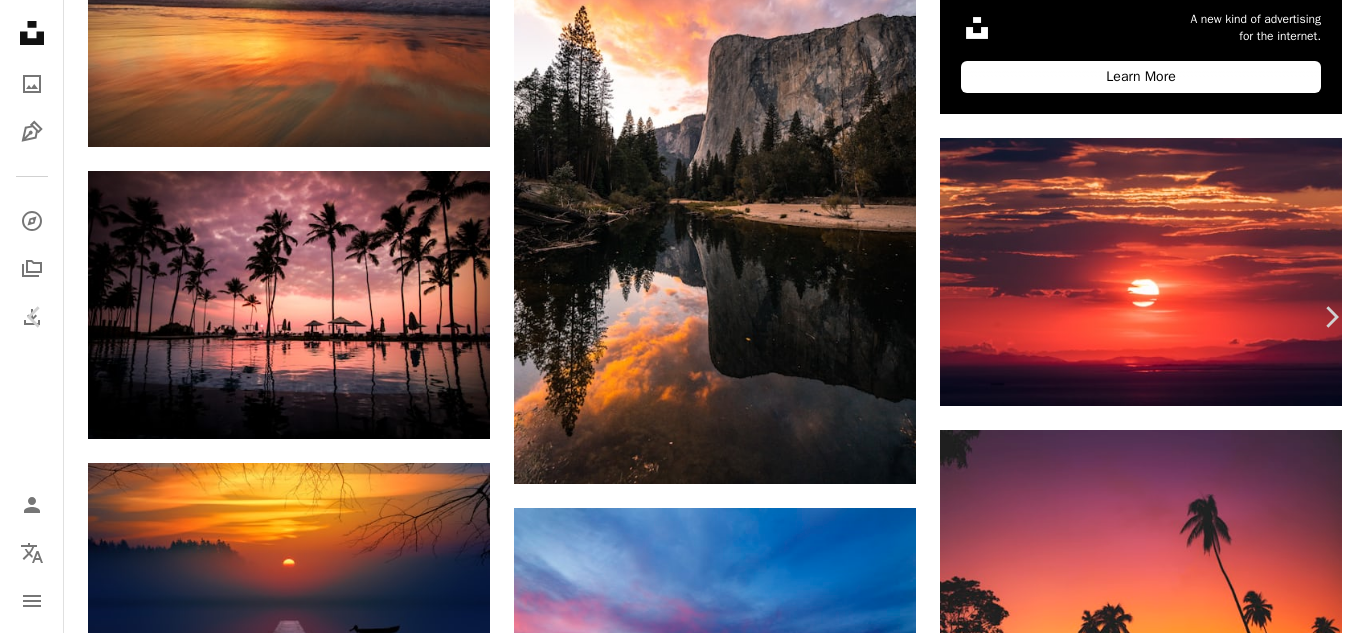 scroll, scrollTop: 5680, scrollLeft: 0, axis: vertical 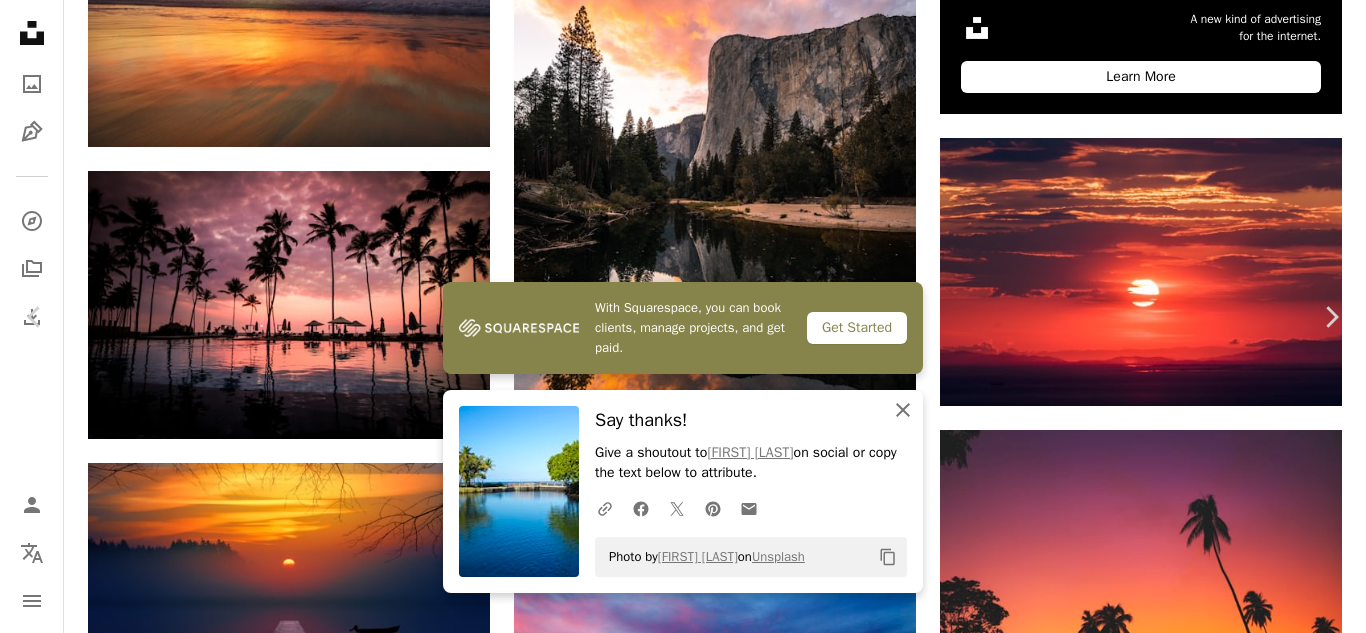 click on "An X shape" 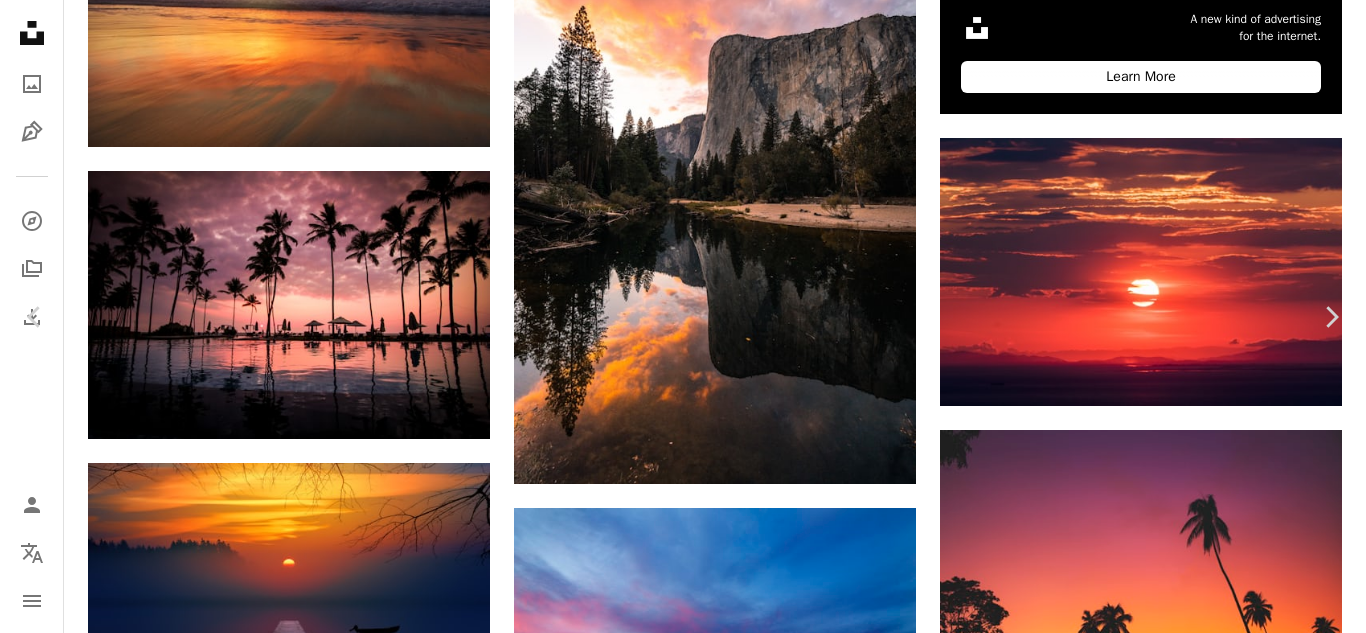 scroll, scrollTop: 830, scrollLeft: 0, axis: vertical 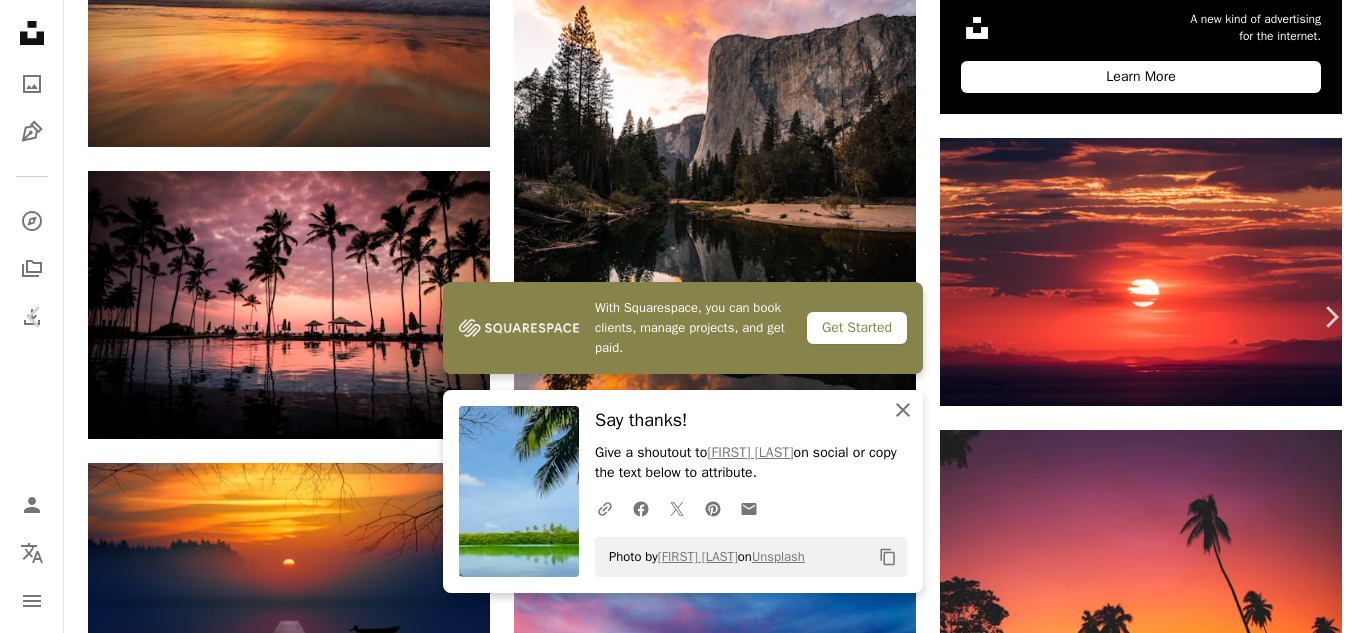 click on "An X shape" 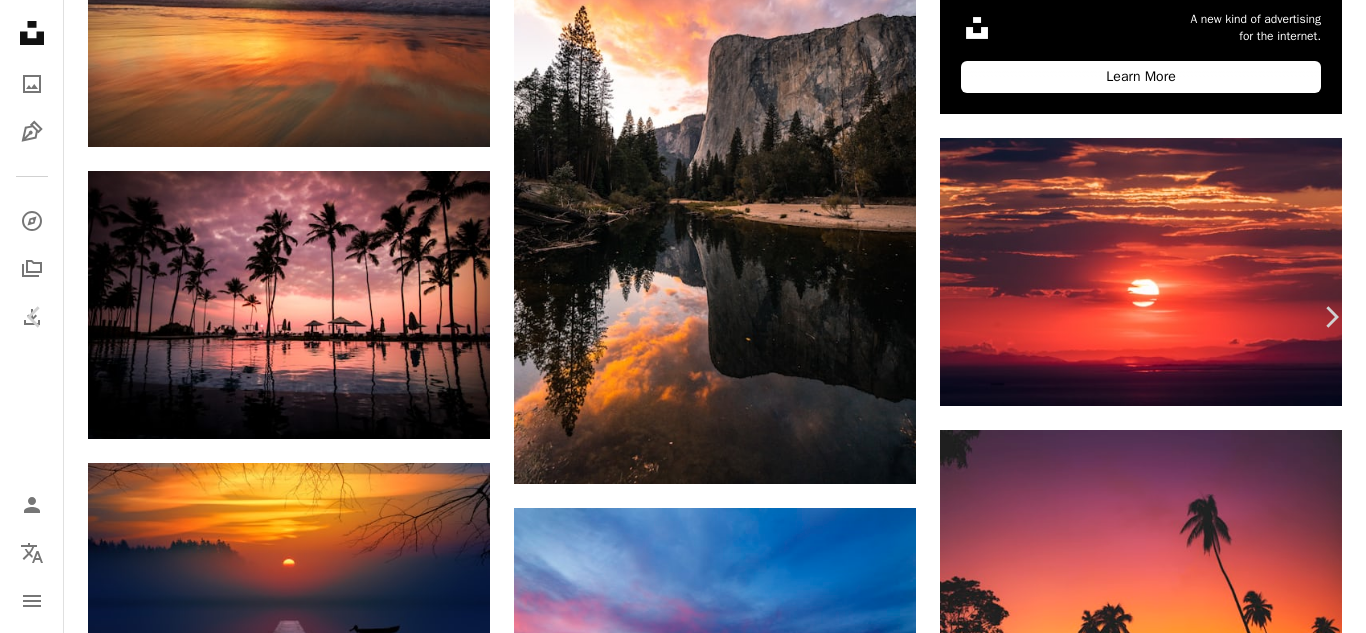 scroll, scrollTop: 0, scrollLeft: 0, axis: both 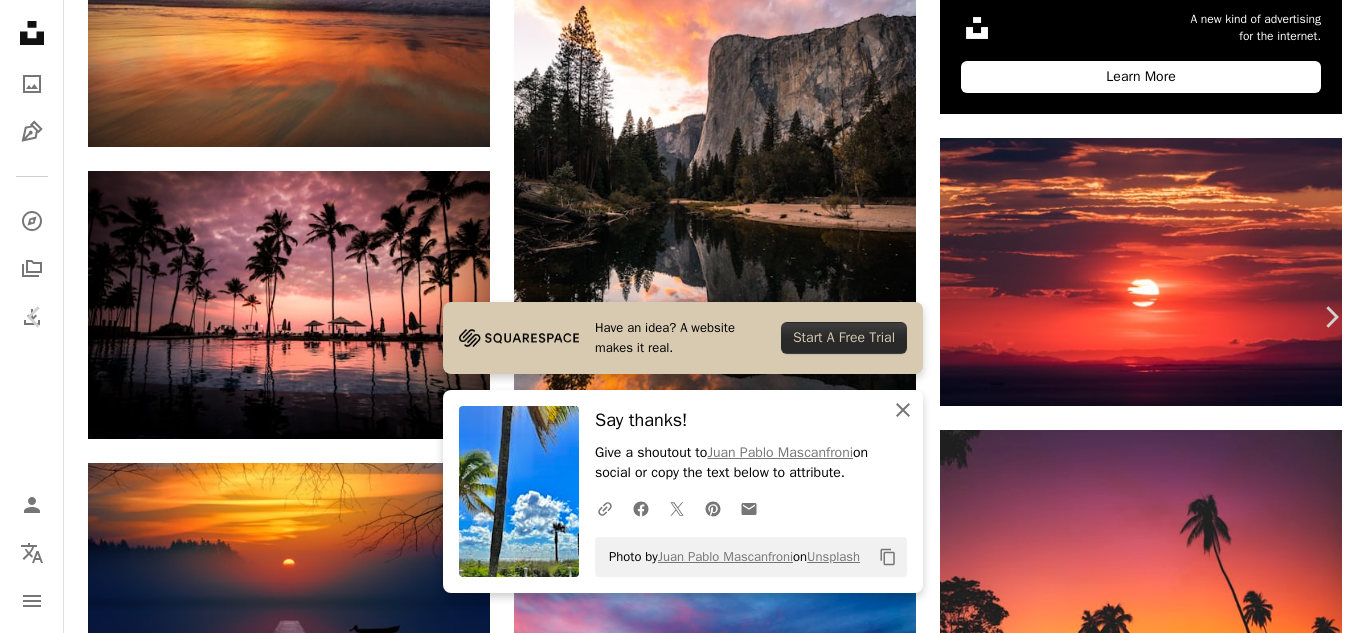 click on "An X shape" 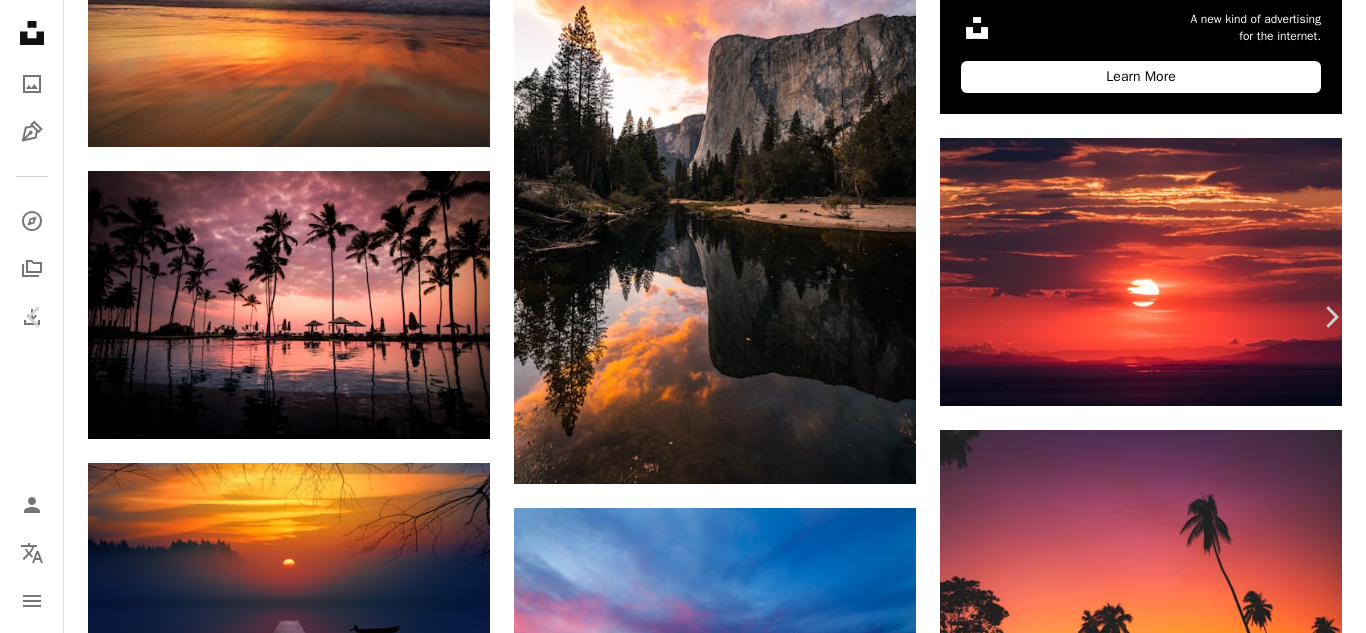 scroll, scrollTop: 5506, scrollLeft: 0, axis: vertical 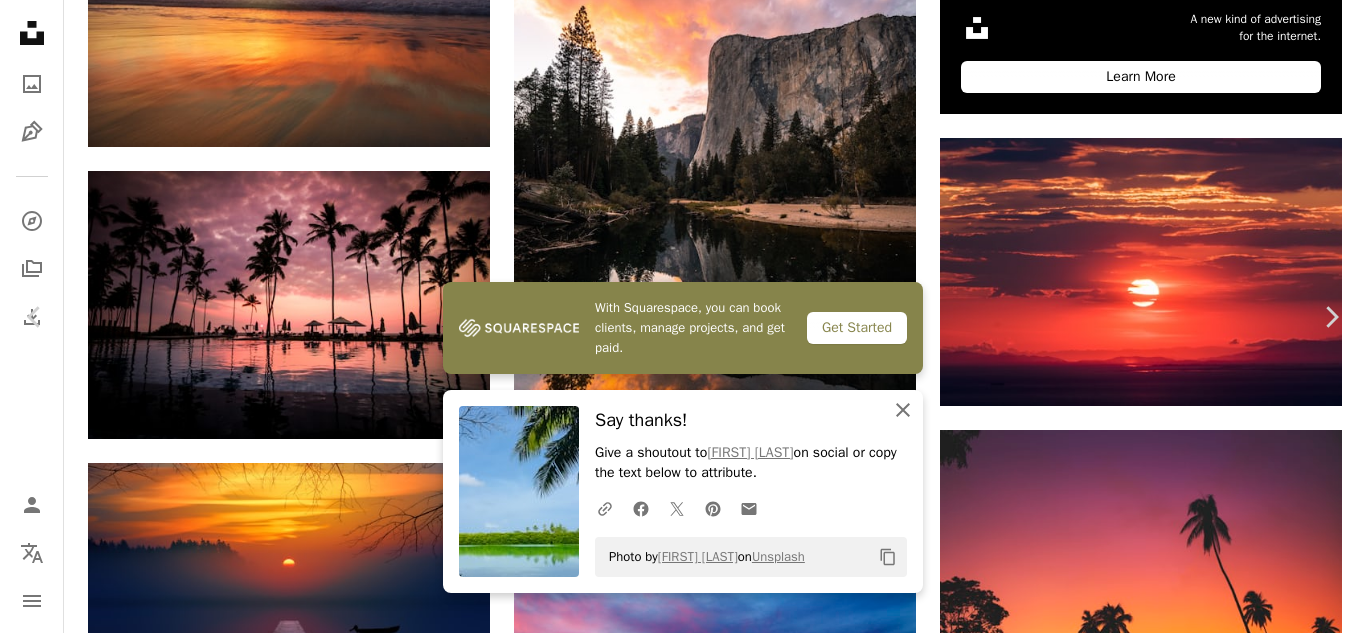 click 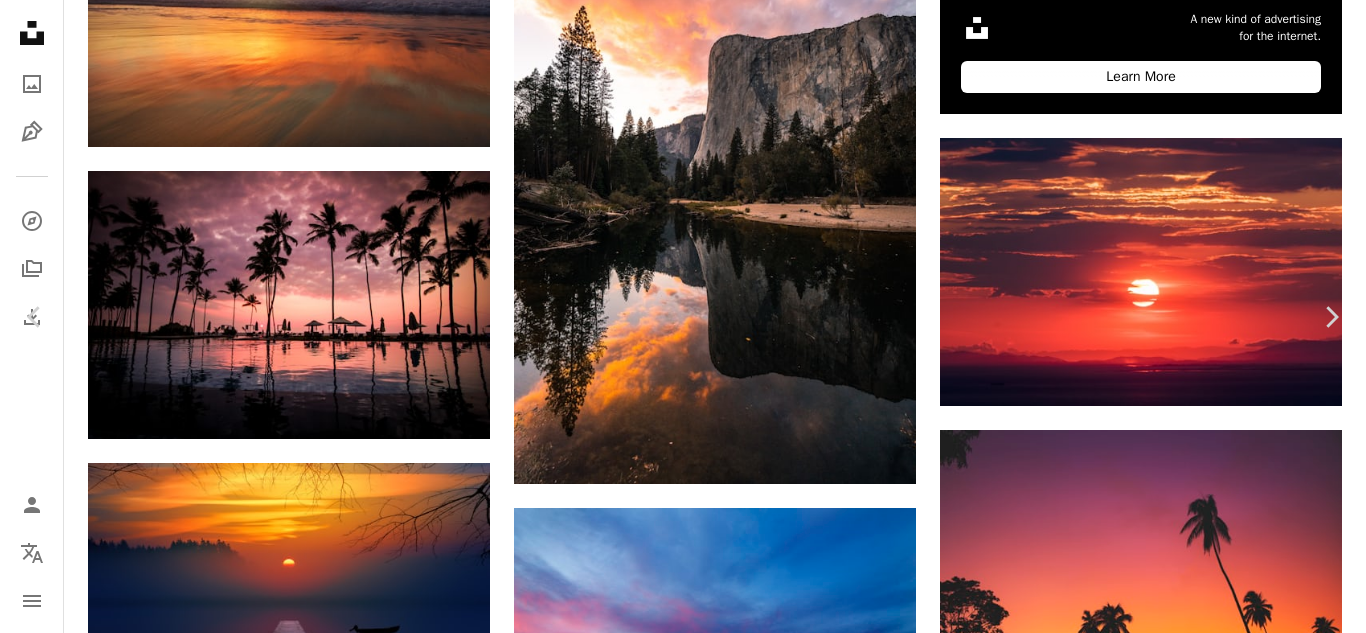 scroll, scrollTop: 5655, scrollLeft: 0, axis: vertical 